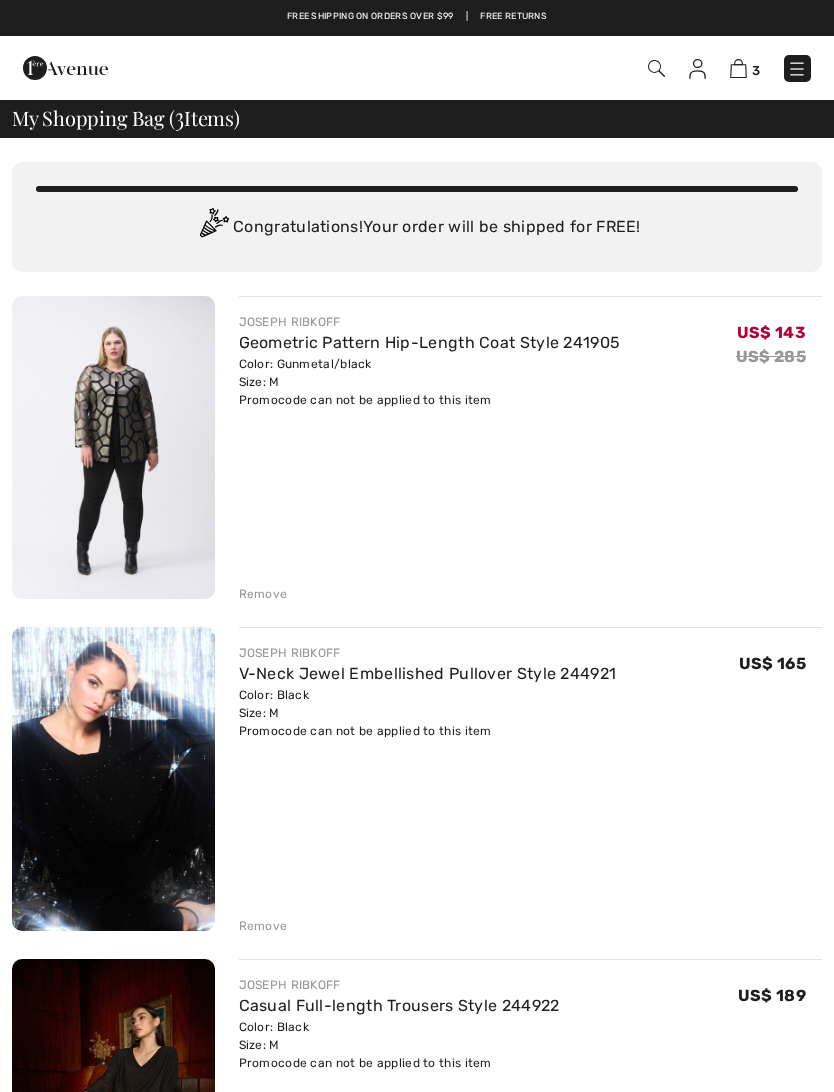 scroll, scrollTop: 0, scrollLeft: 0, axis: both 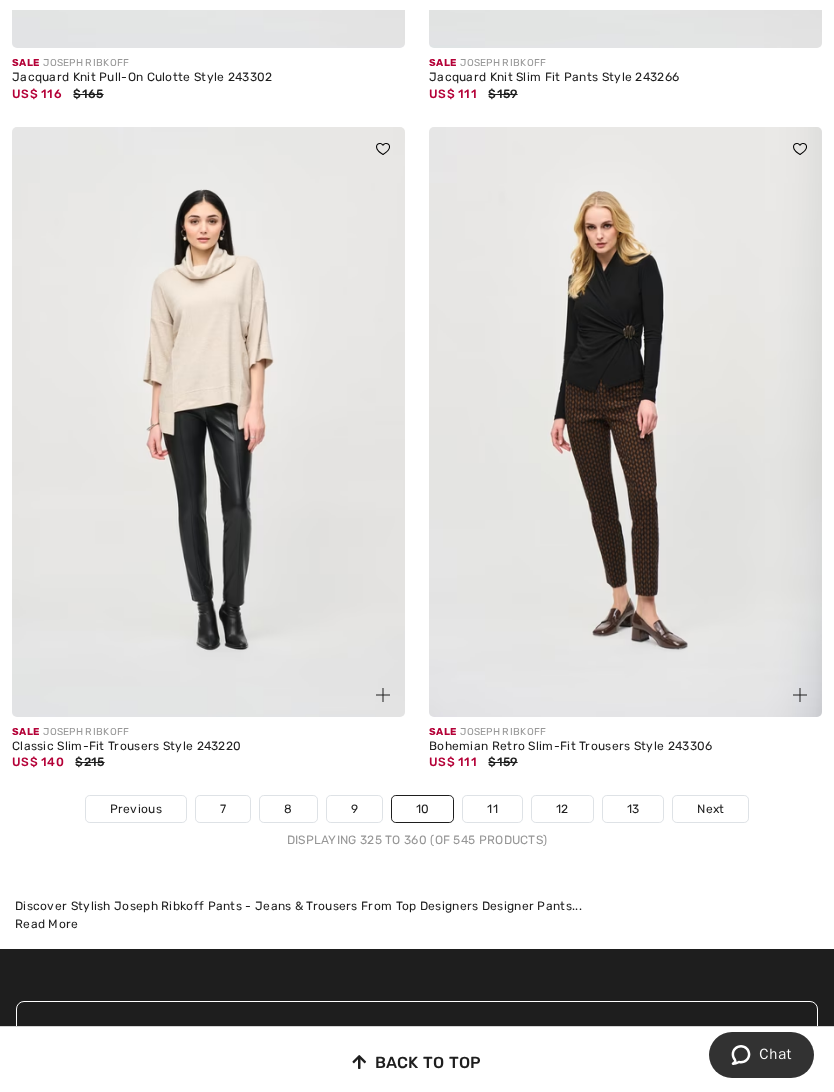 click on "11" at bounding box center (492, 809) 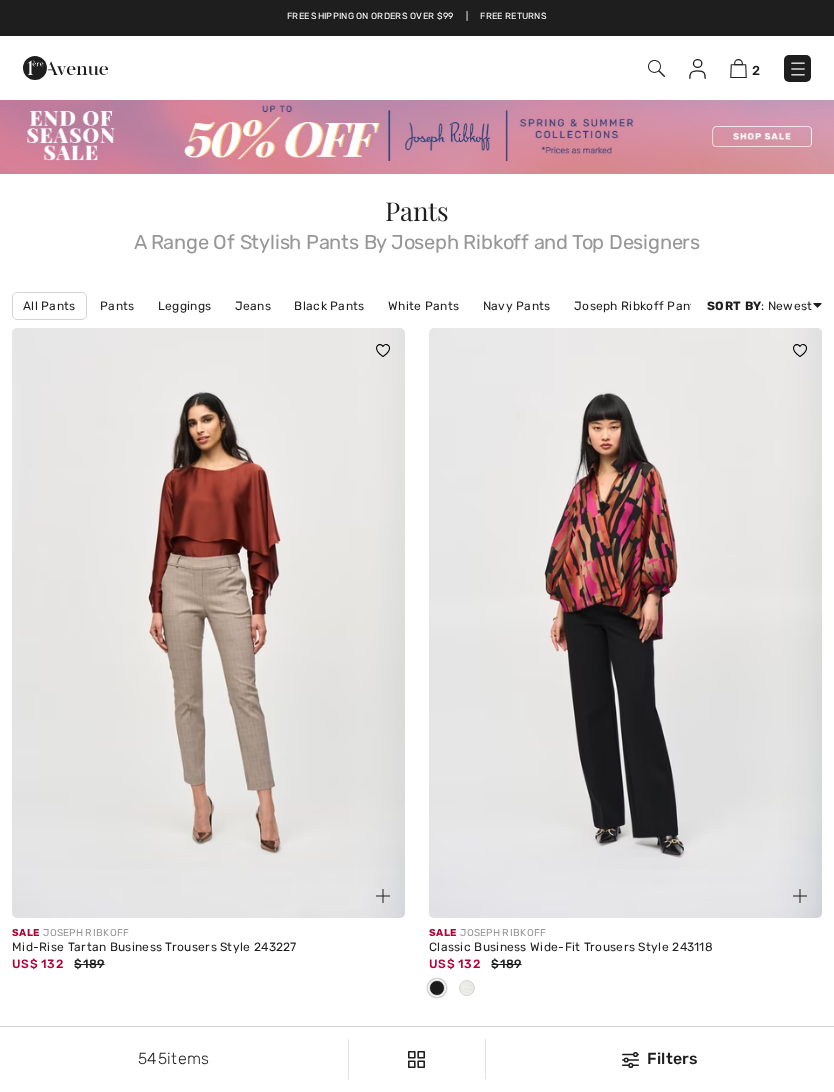 scroll, scrollTop: 0, scrollLeft: 0, axis: both 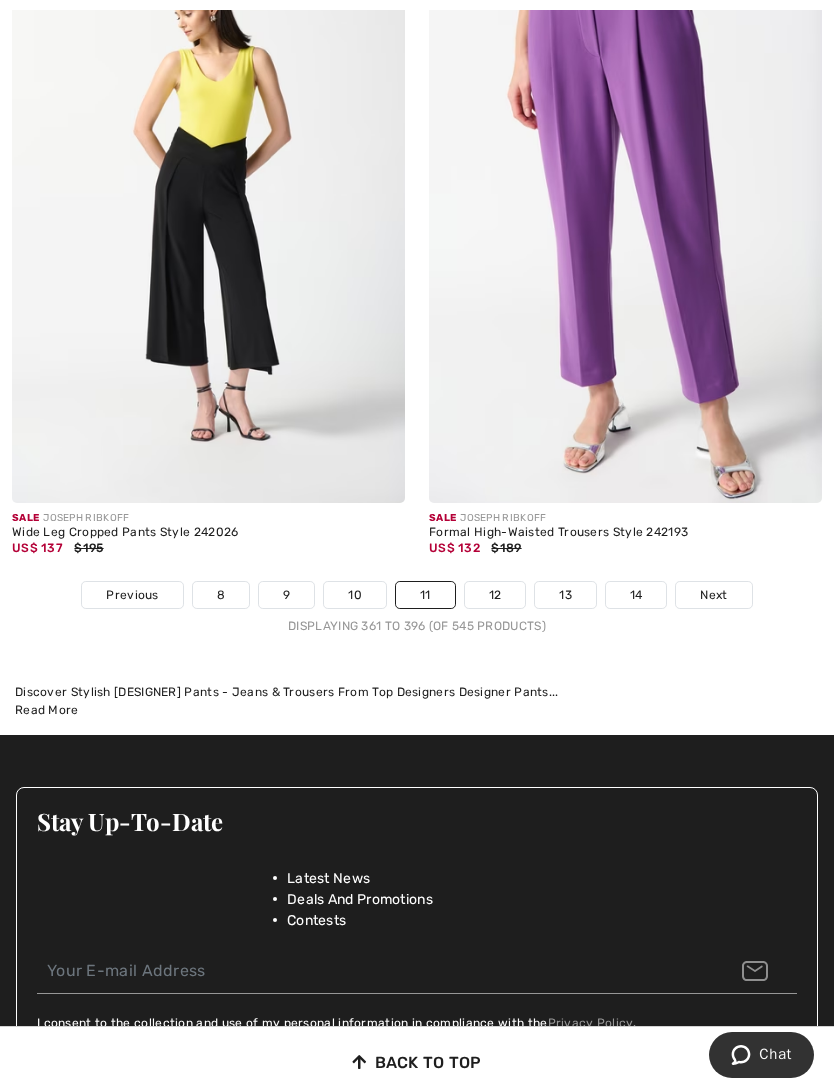 click on "12" at bounding box center [495, 595] 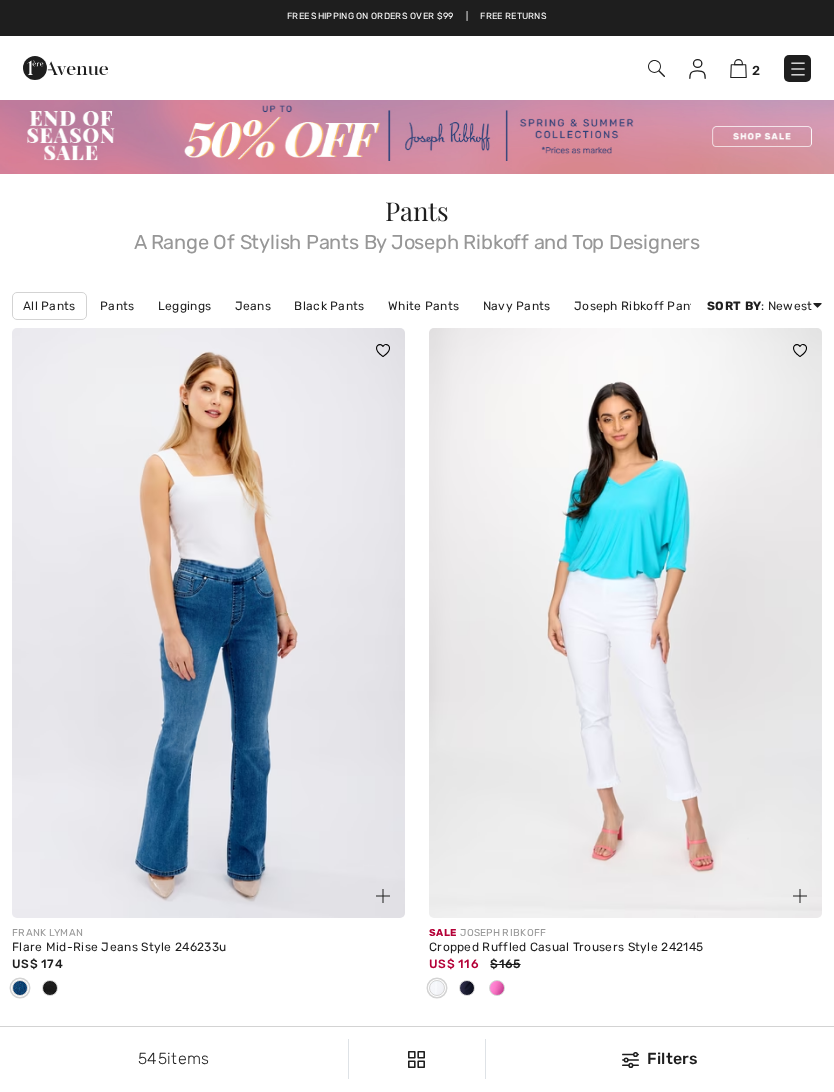 scroll, scrollTop: 0, scrollLeft: 0, axis: both 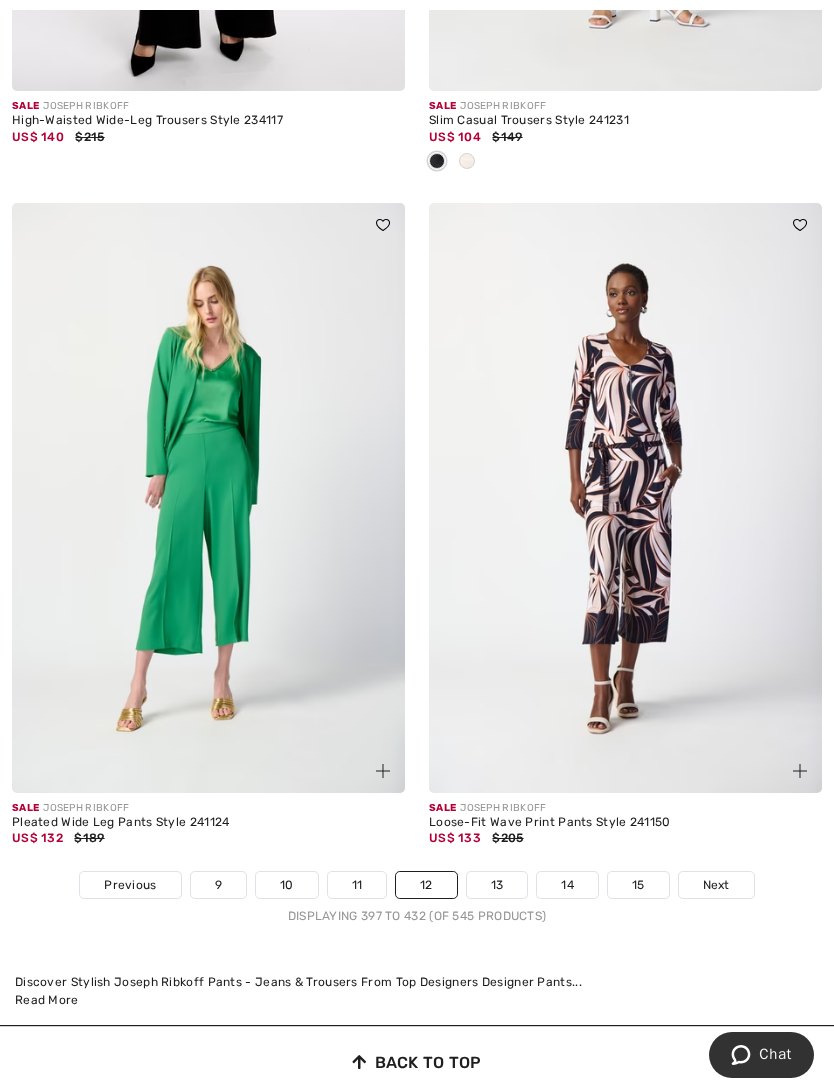 click on "13" at bounding box center [497, 885] 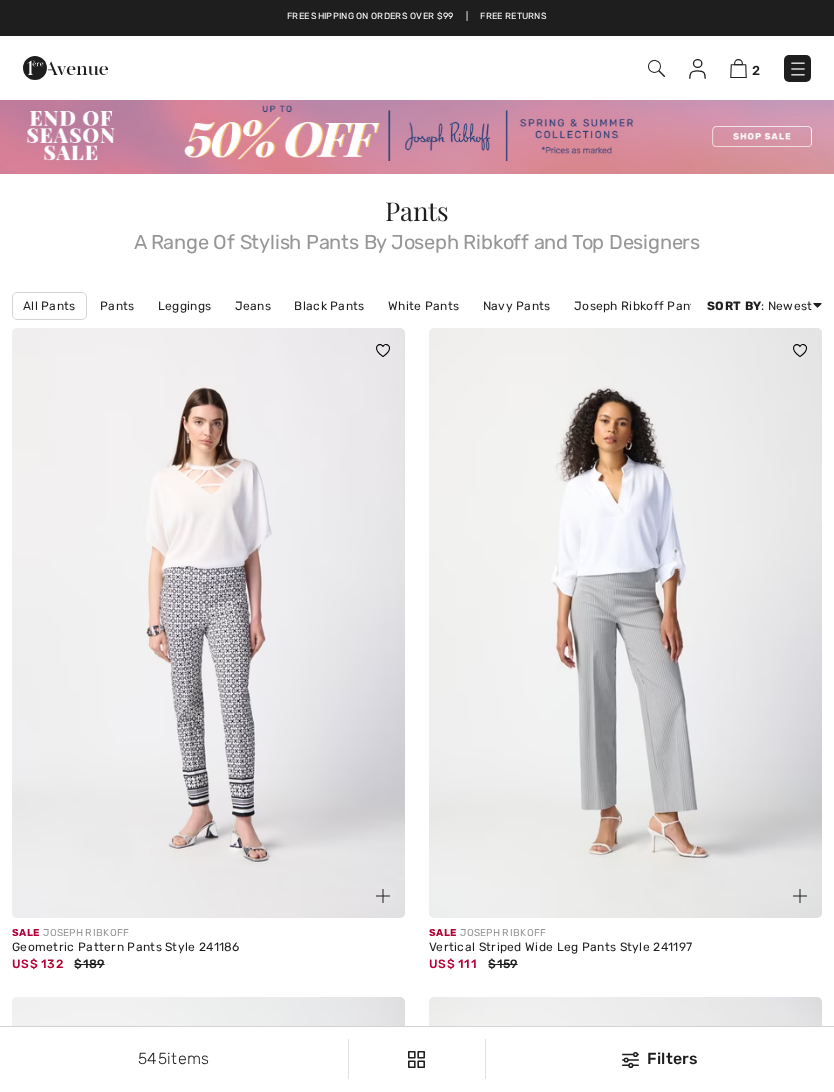 scroll, scrollTop: 0, scrollLeft: 0, axis: both 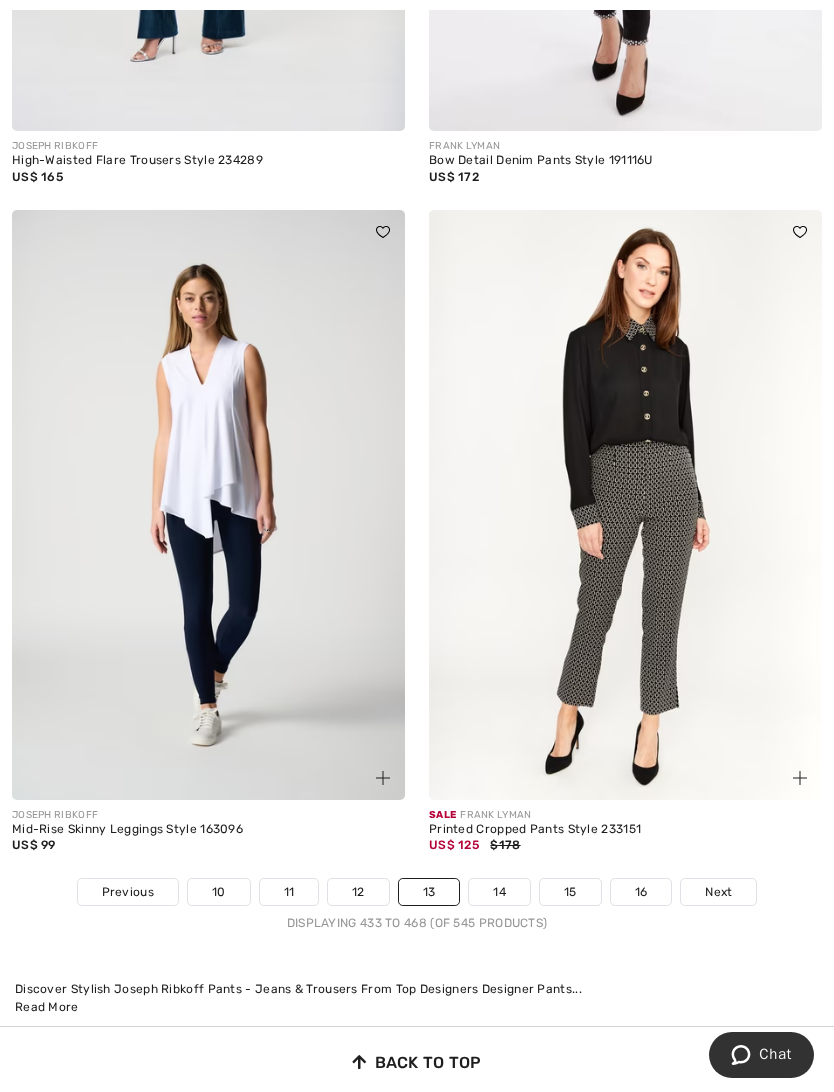 click on "14" at bounding box center (499, 892) 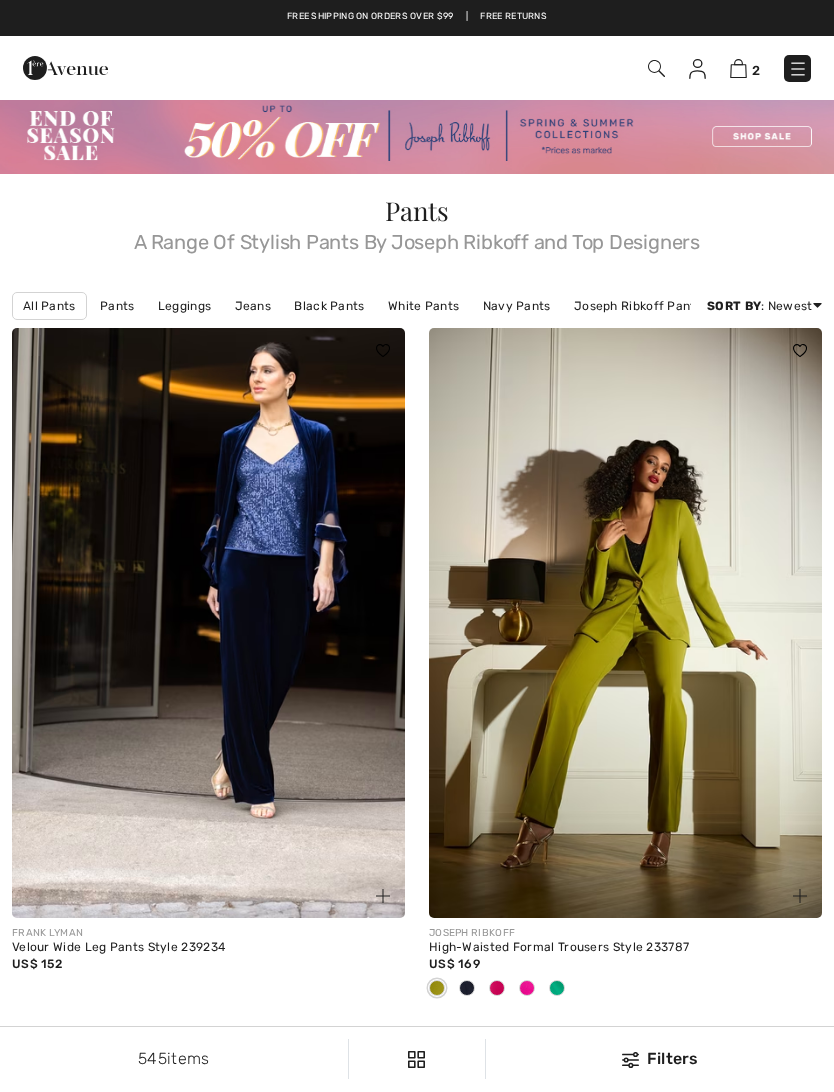 scroll, scrollTop: 0, scrollLeft: 0, axis: both 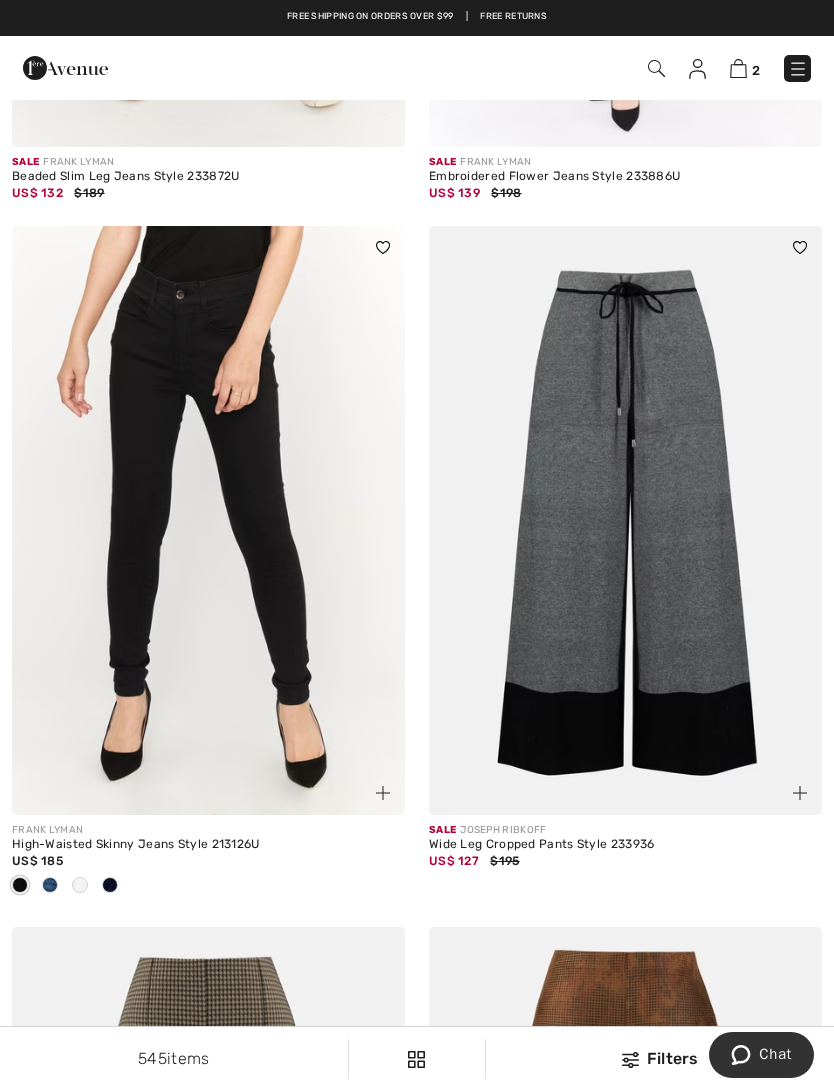 click at bounding box center (625, 521) 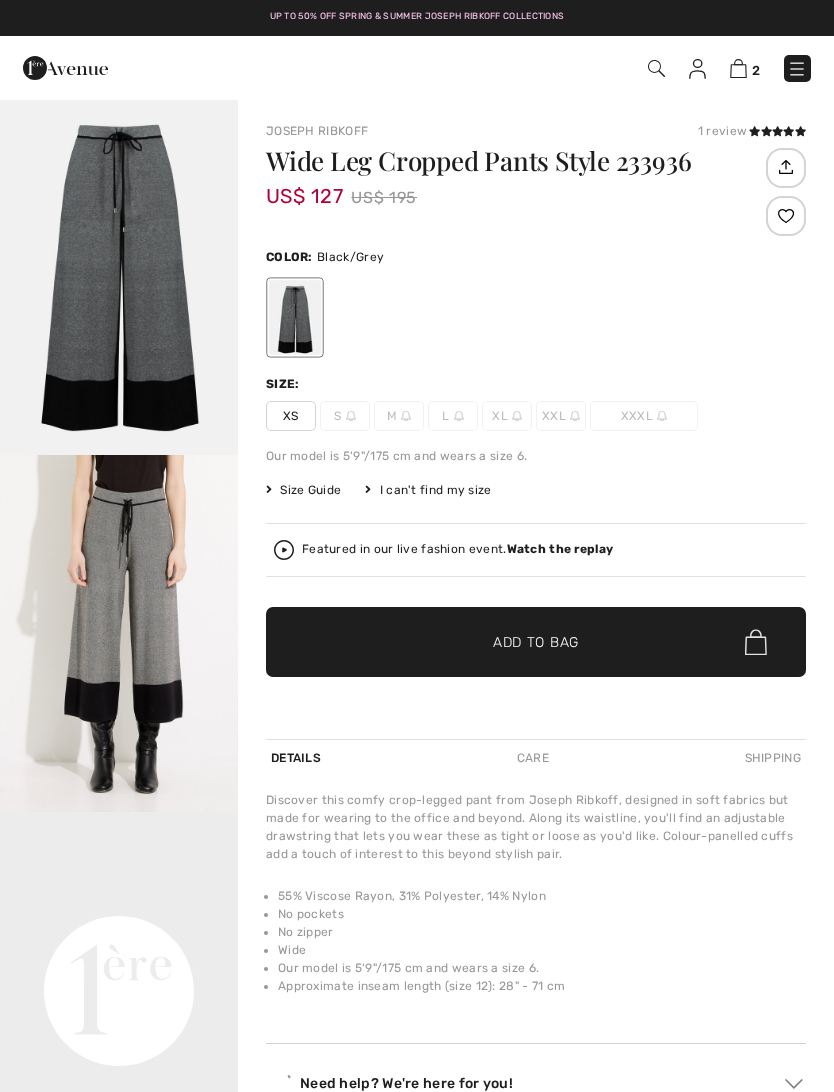 scroll, scrollTop: 0, scrollLeft: 0, axis: both 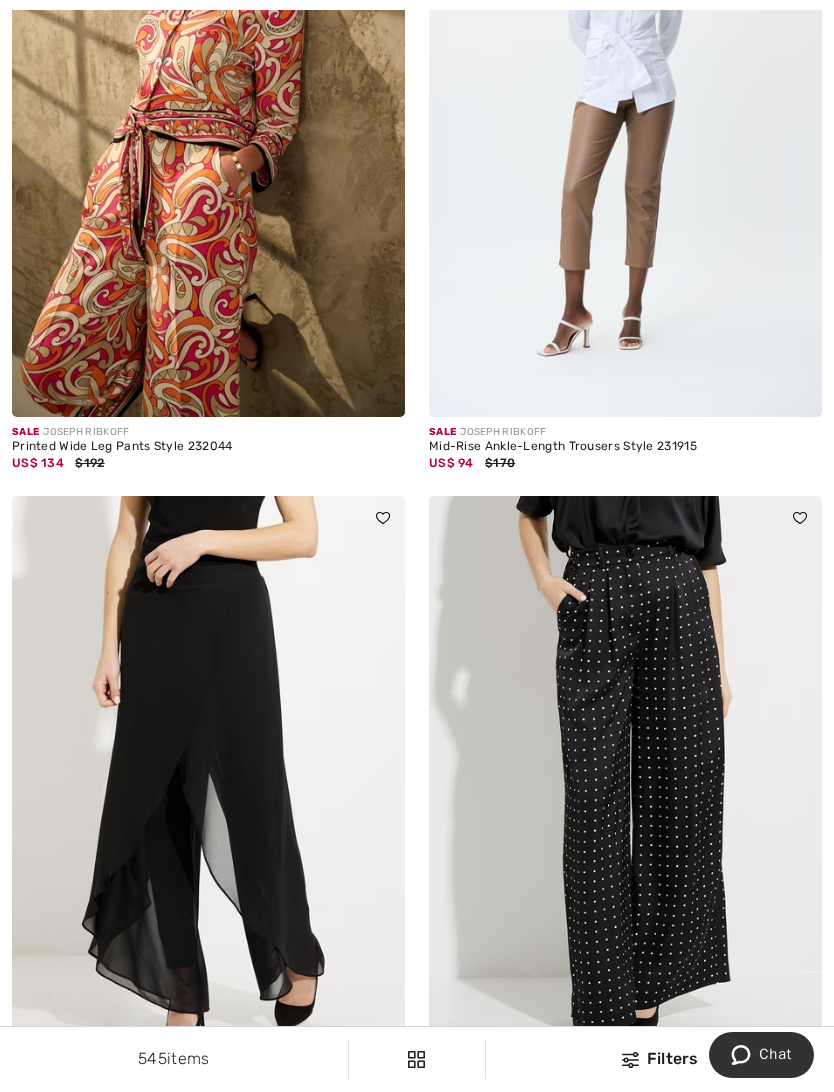 click at bounding box center [625, 123] 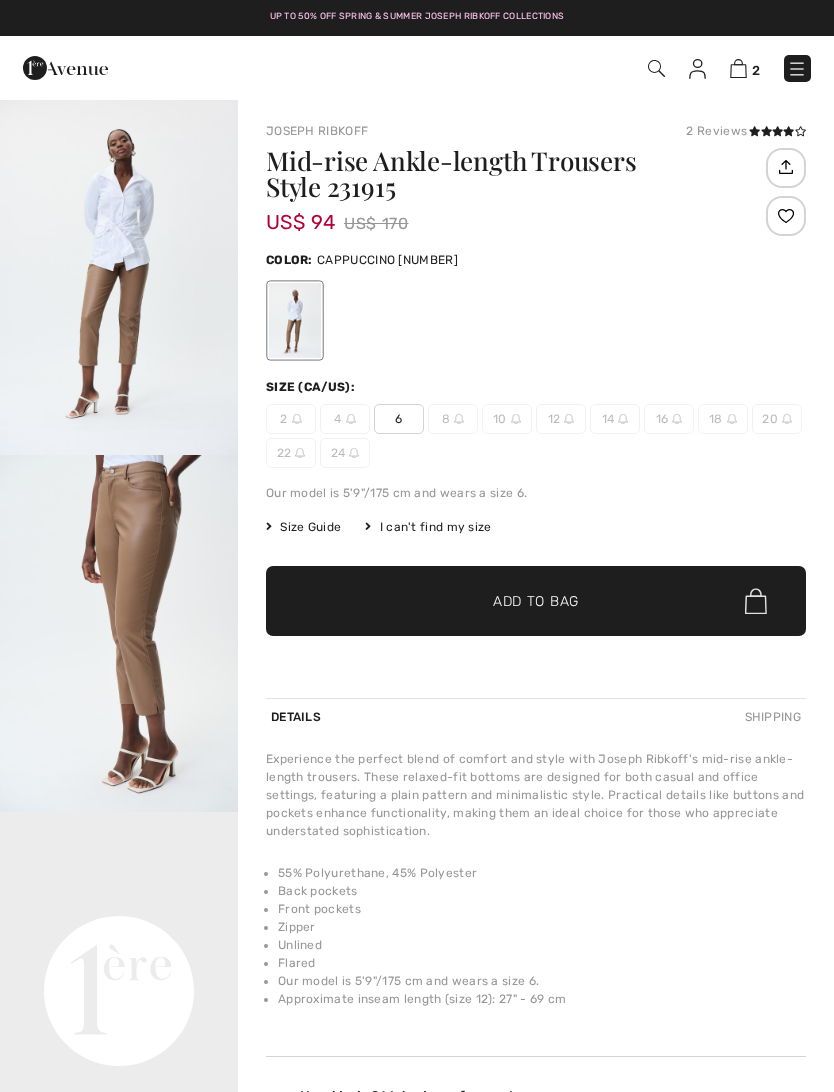 scroll, scrollTop: 0, scrollLeft: 0, axis: both 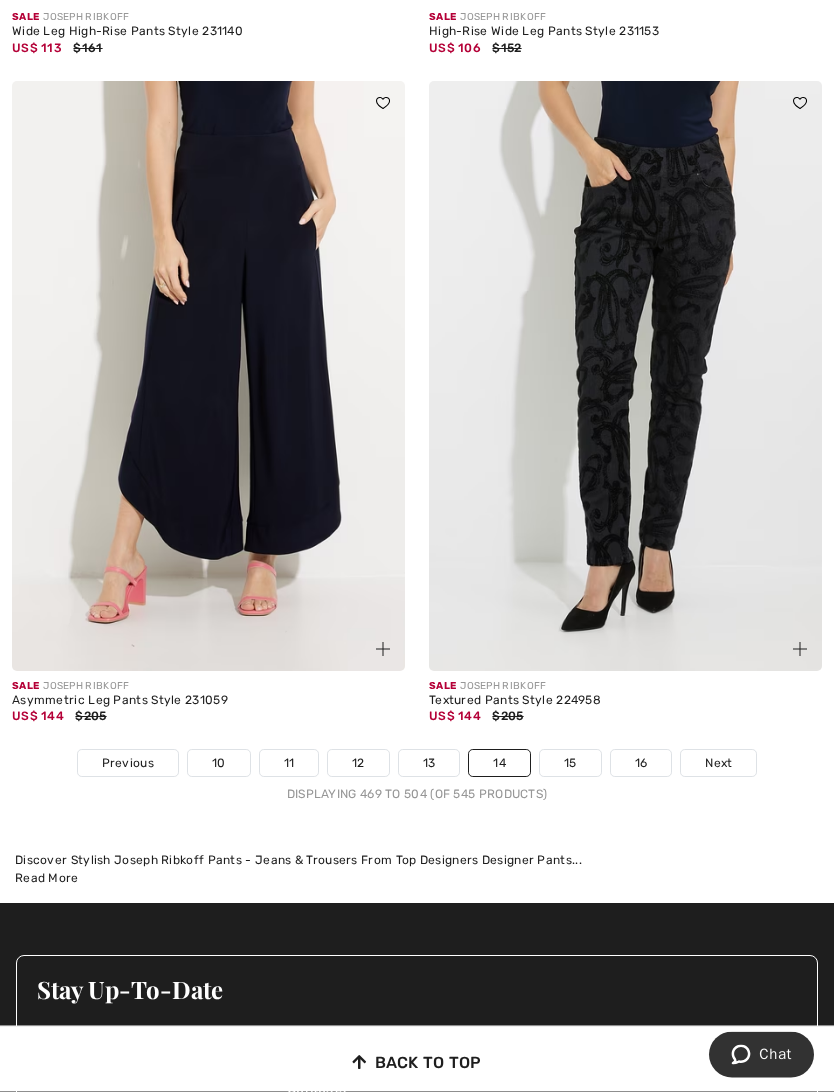 click on "15" at bounding box center [570, 764] 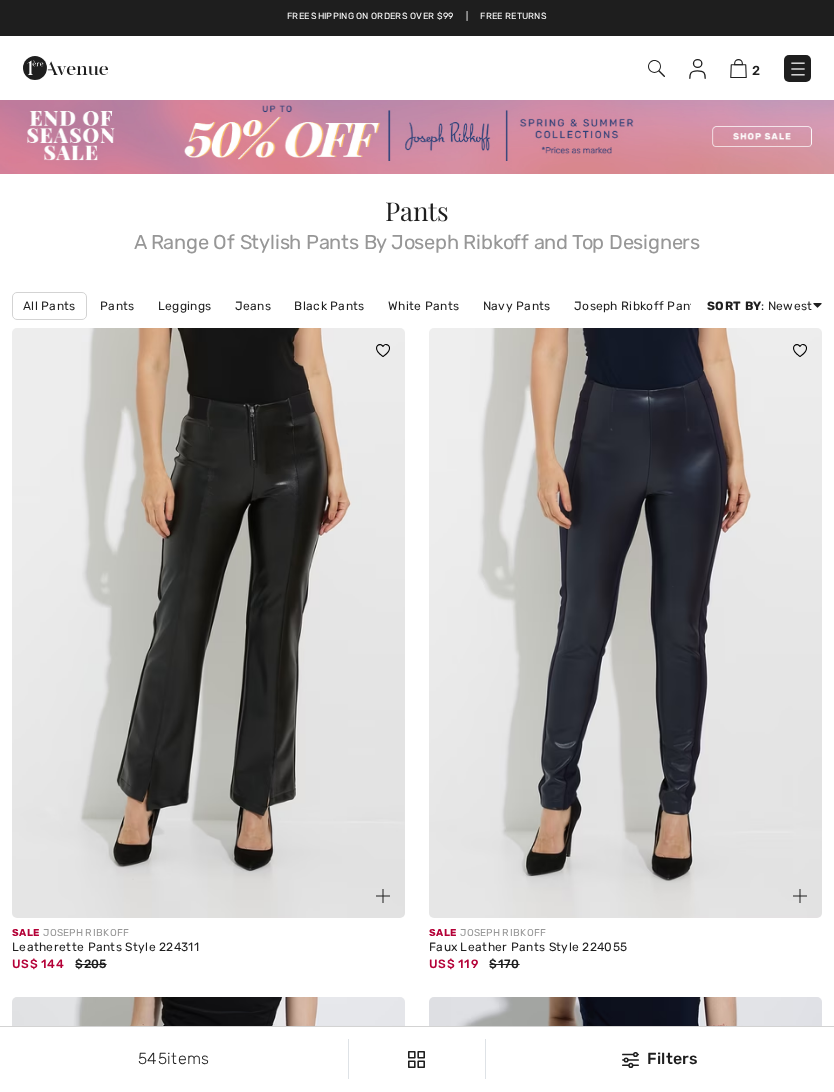 scroll, scrollTop: 0, scrollLeft: 0, axis: both 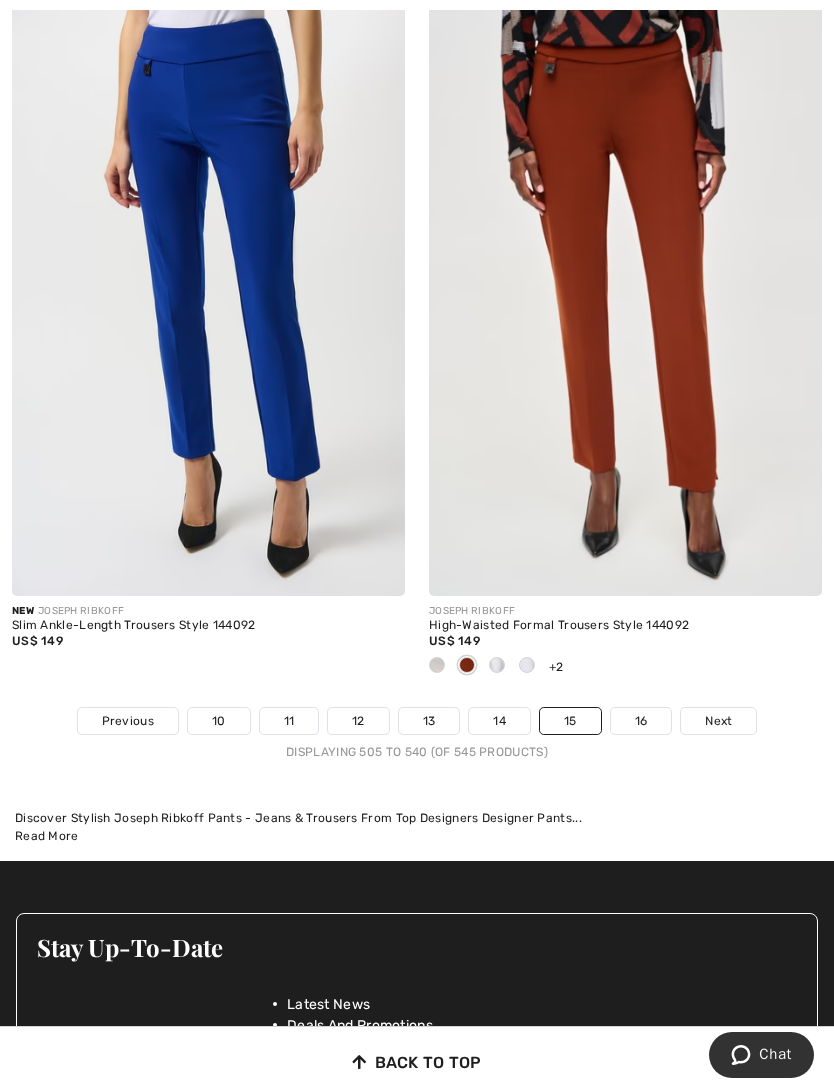 click on "16" at bounding box center [641, 721] 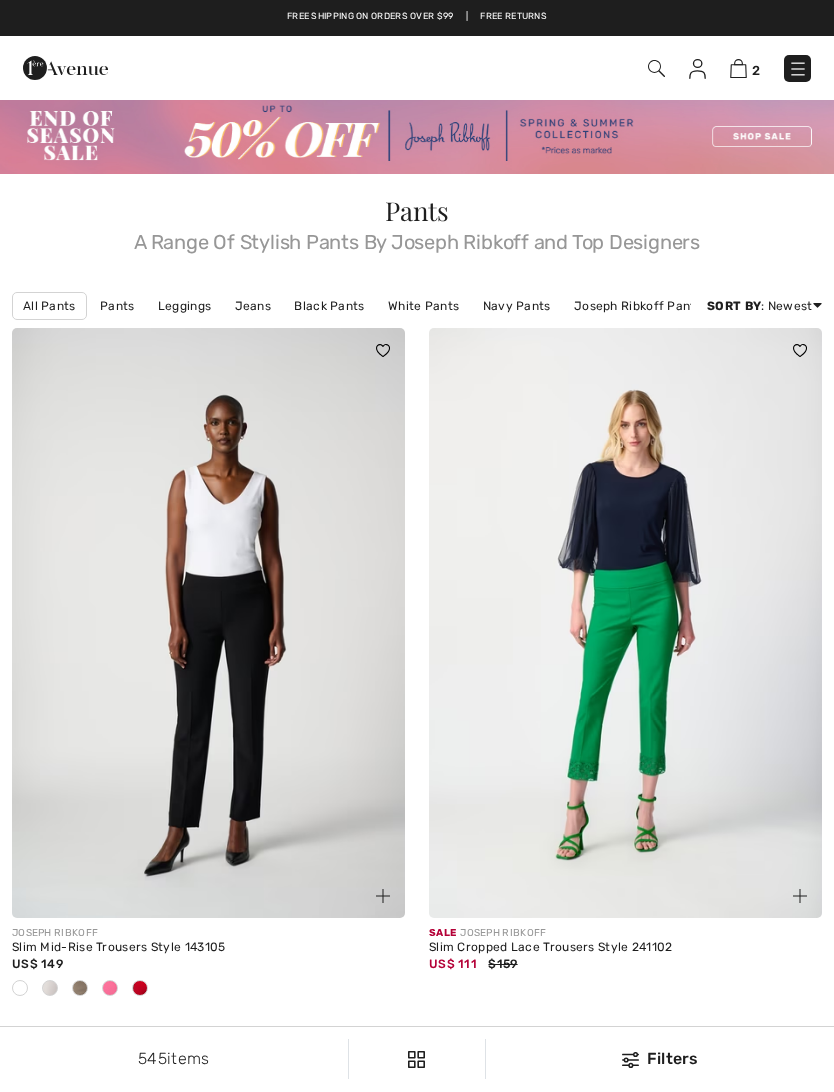 scroll, scrollTop: 0, scrollLeft: 0, axis: both 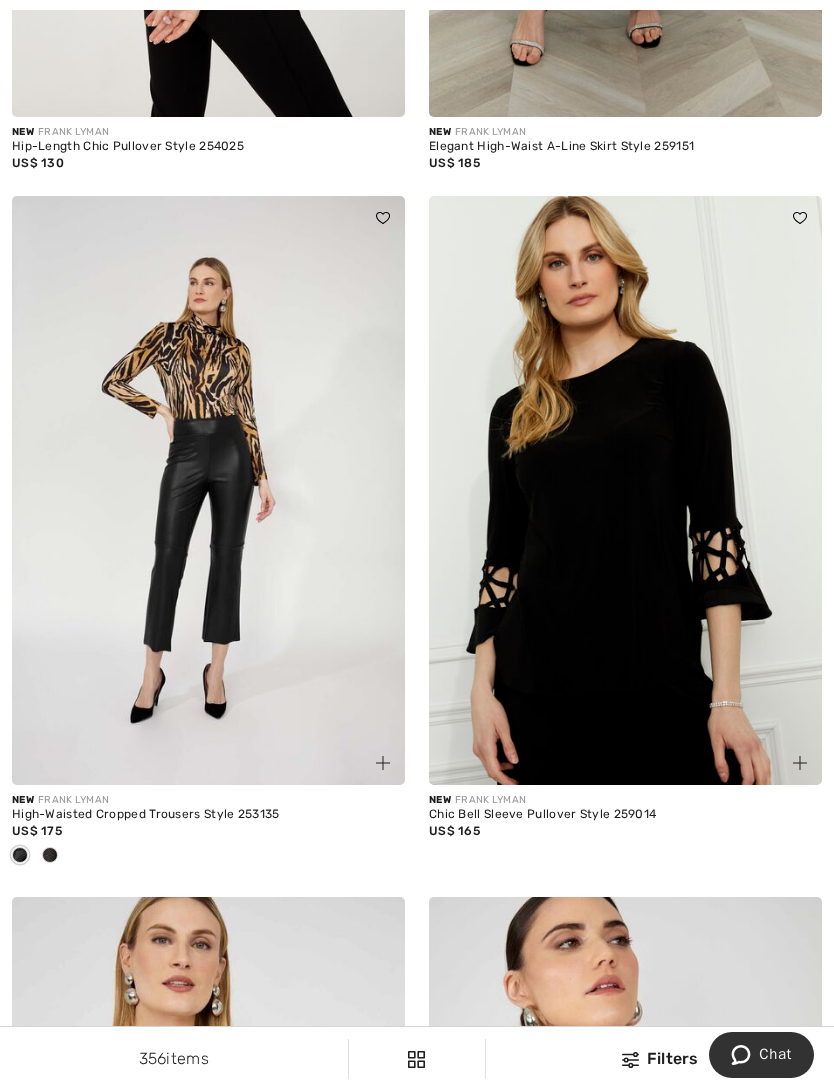 click at bounding box center (625, 491) 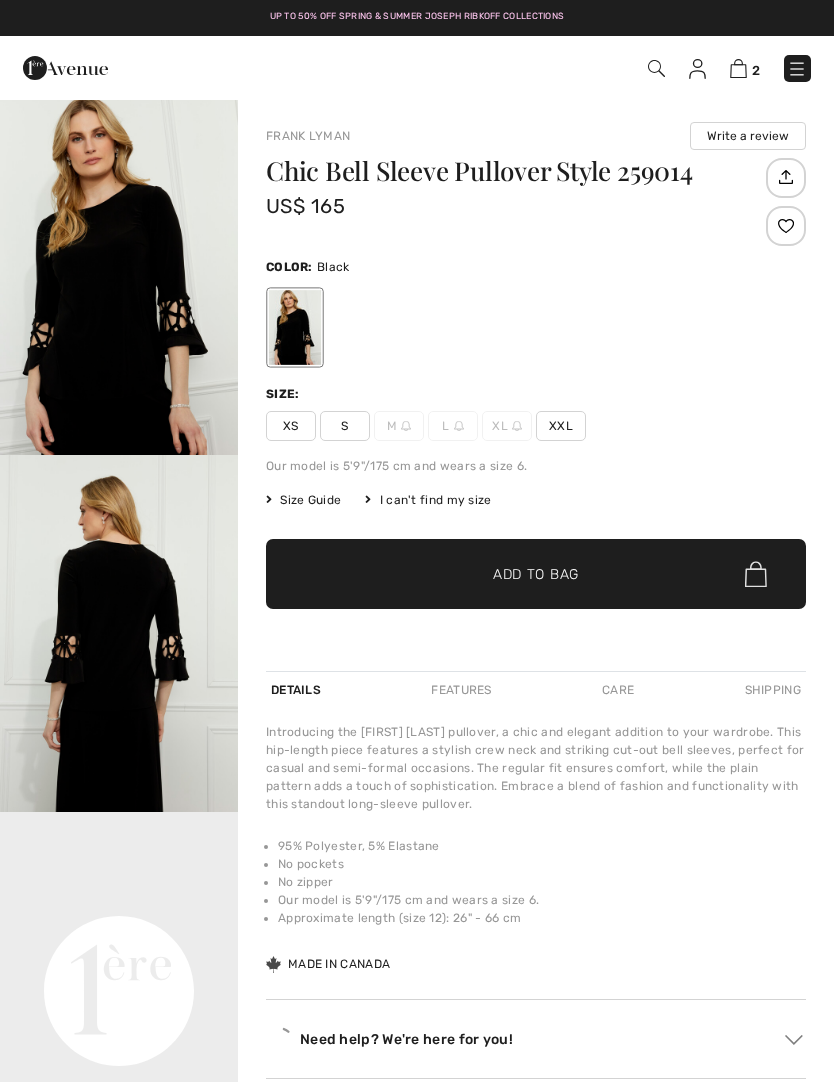 scroll, scrollTop: 0, scrollLeft: 0, axis: both 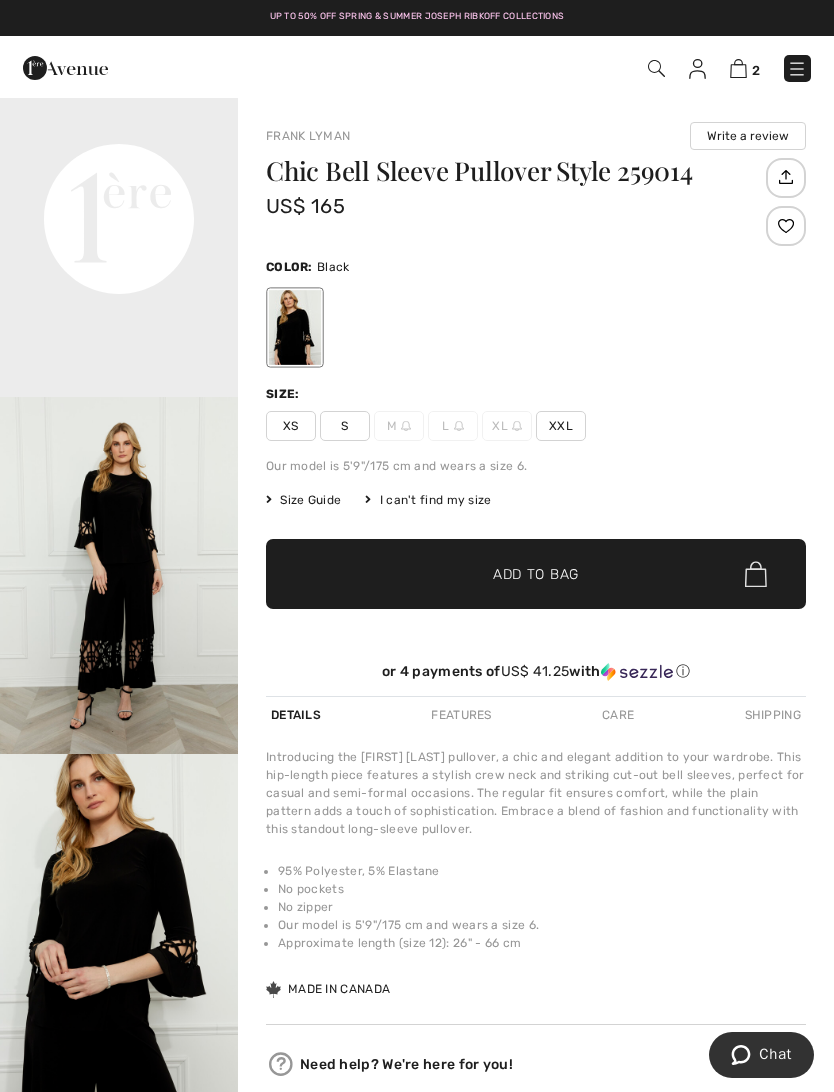 click at bounding box center (119, 575) 